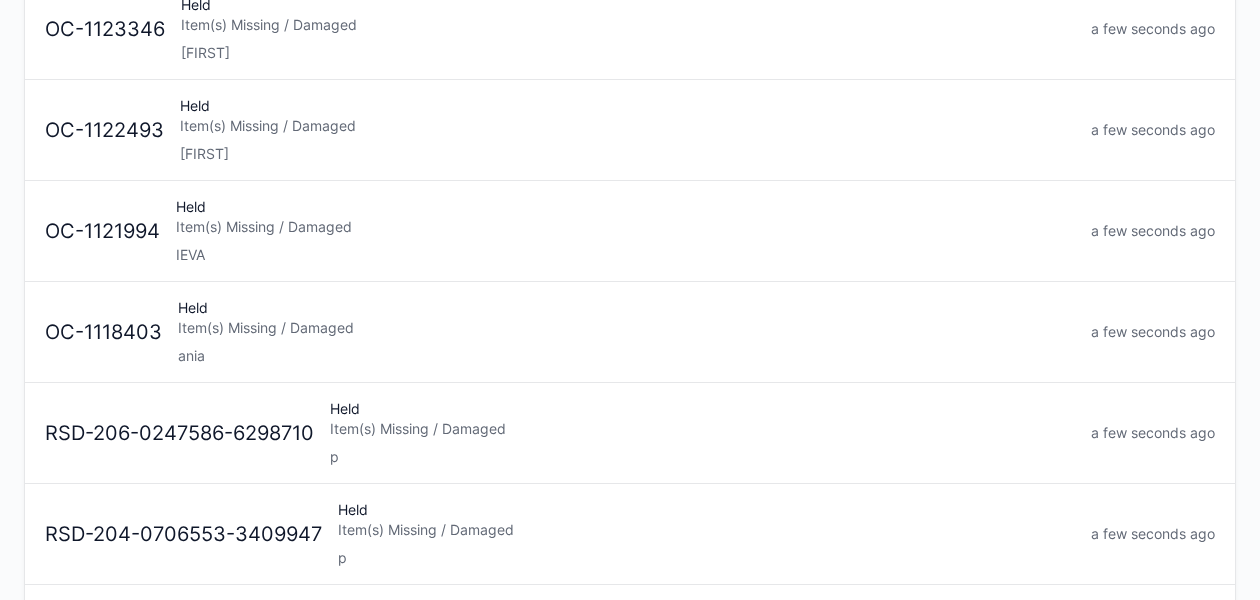 scroll, scrollTop: 340, scrollLeft: 0, axis: vertical 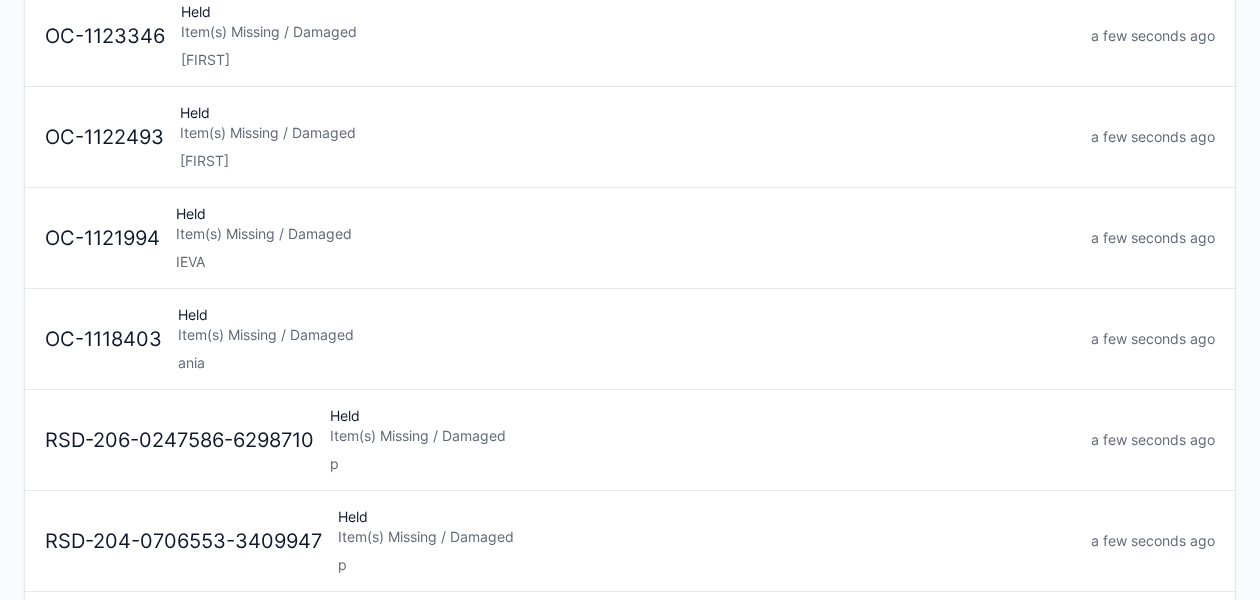 click on "Item(s) Missing / Damaged" at bounding box center [626, 335] 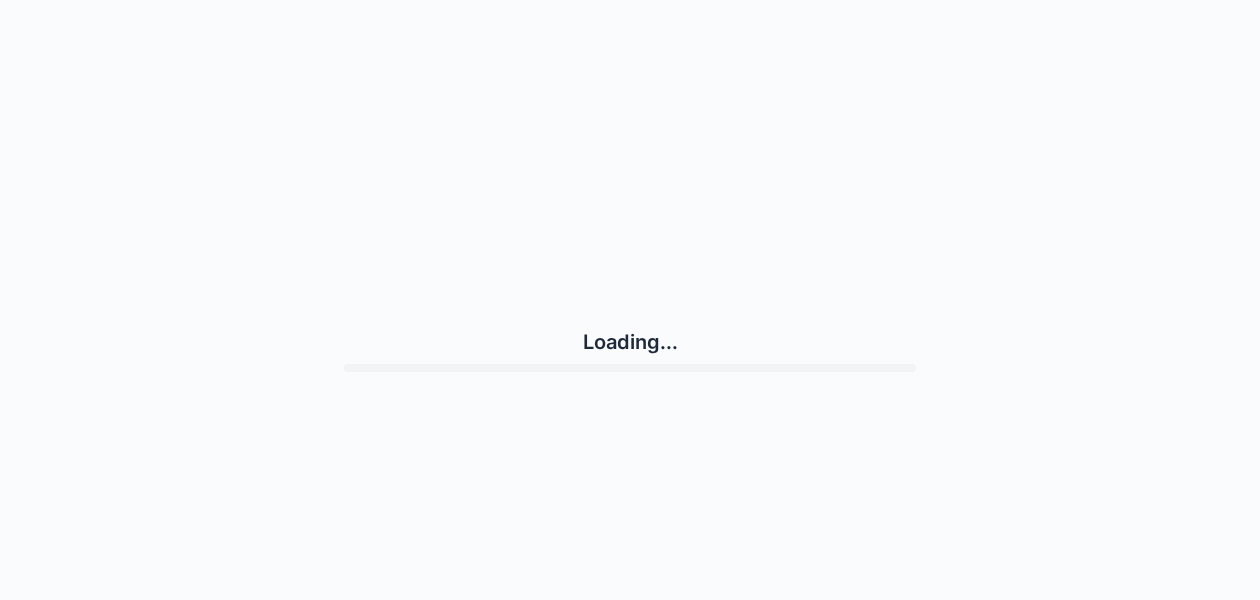 scroll, scrollTop: 0, scrollLeft: 0, axis: both 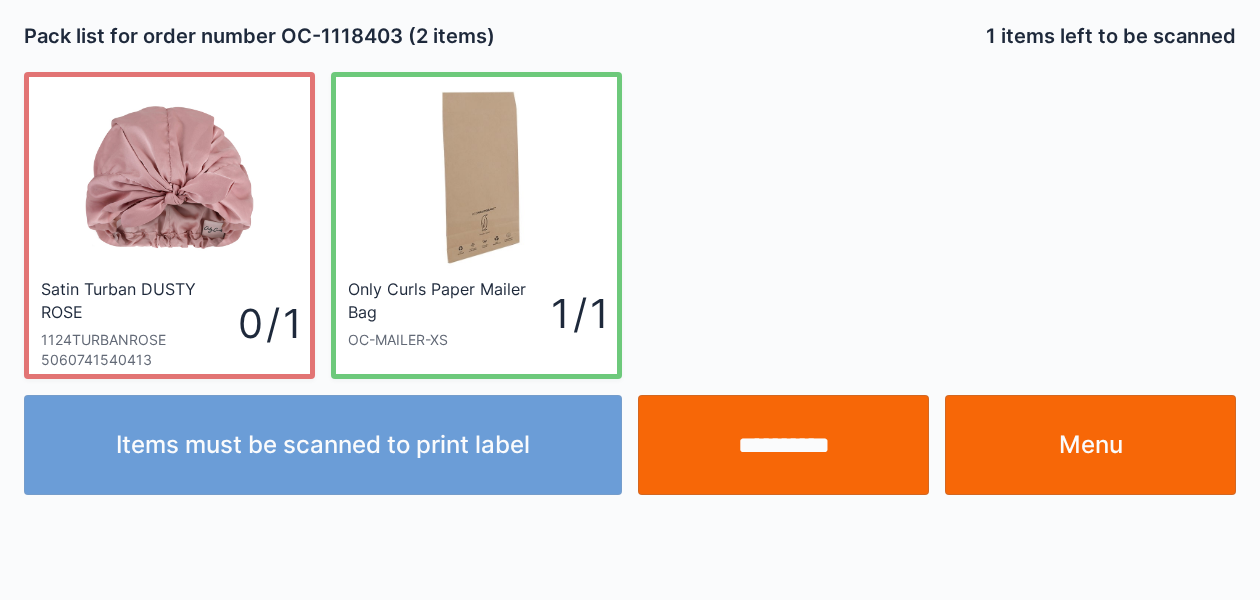 click on "Menu" at bounding box center (1090, 445) 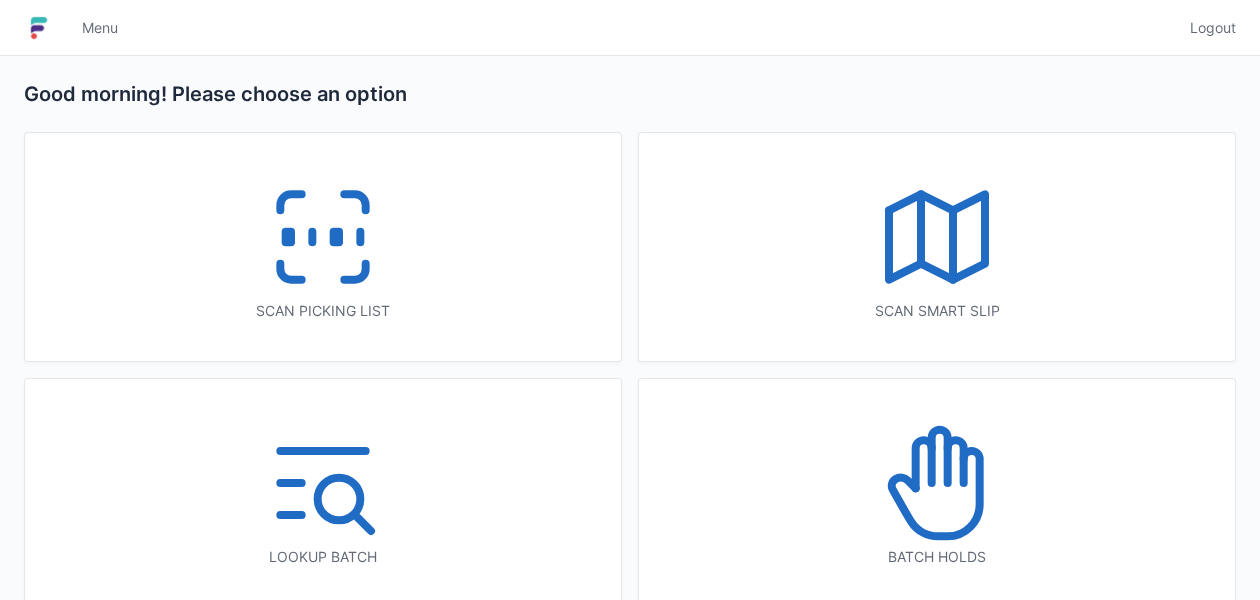 scroll, scrollTop: 0, scrollLeft: 0, axis: both 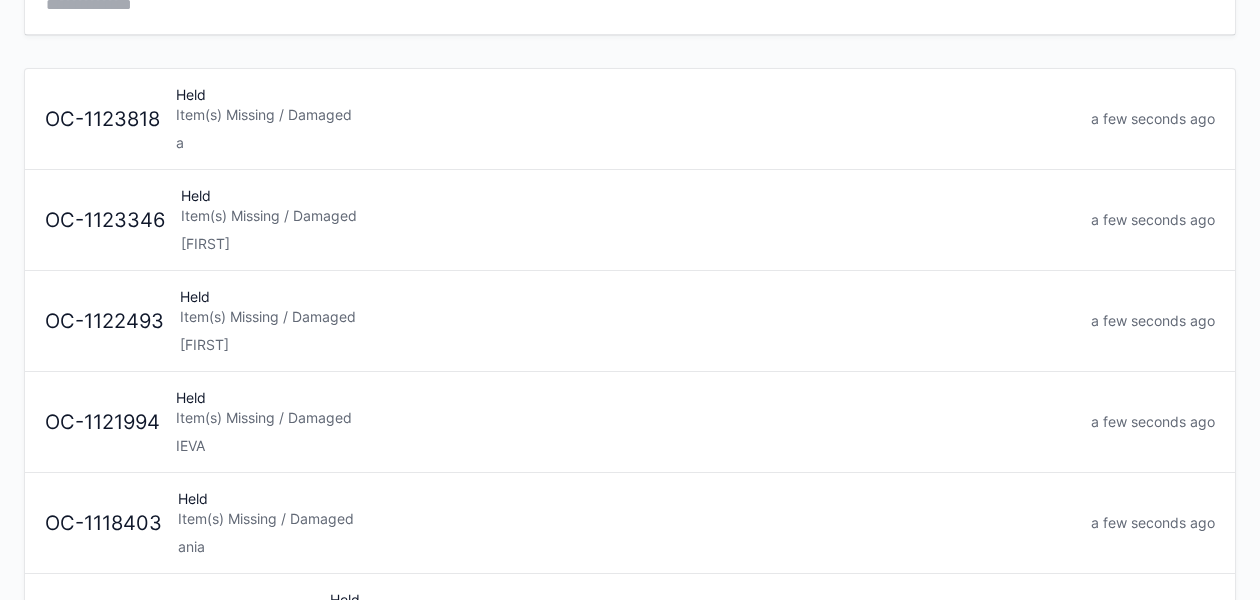 click on "Item(s) Missing / Damaged" at bounding box center (625, 418) 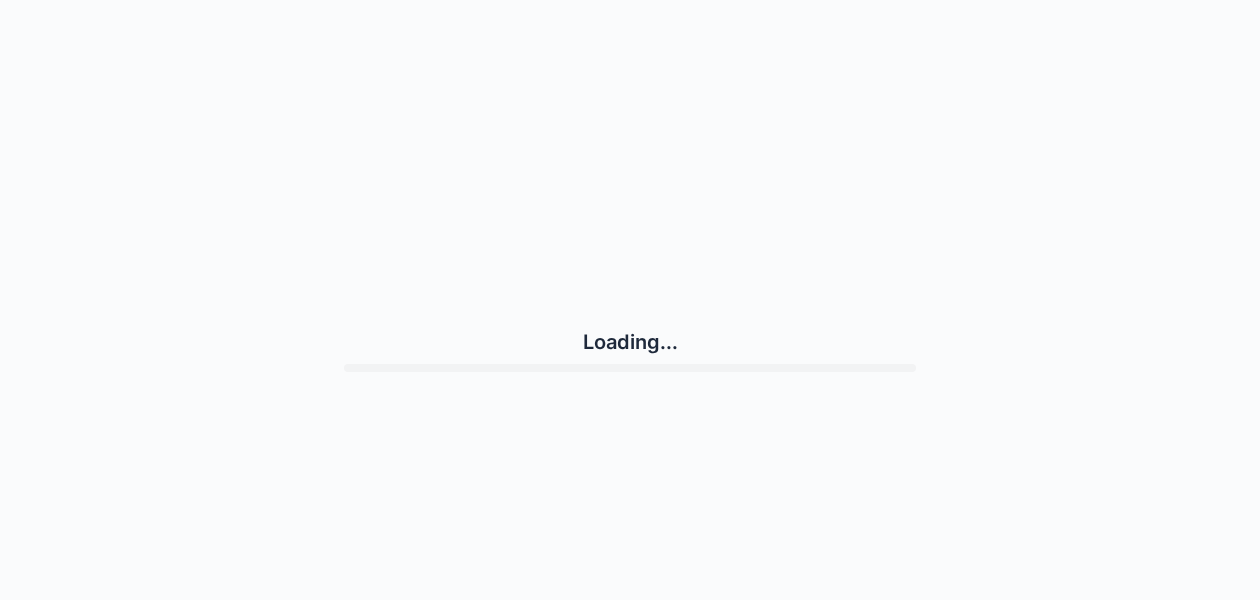 scroll, scrollTop: 0, scrollLeft: 0, axis: both 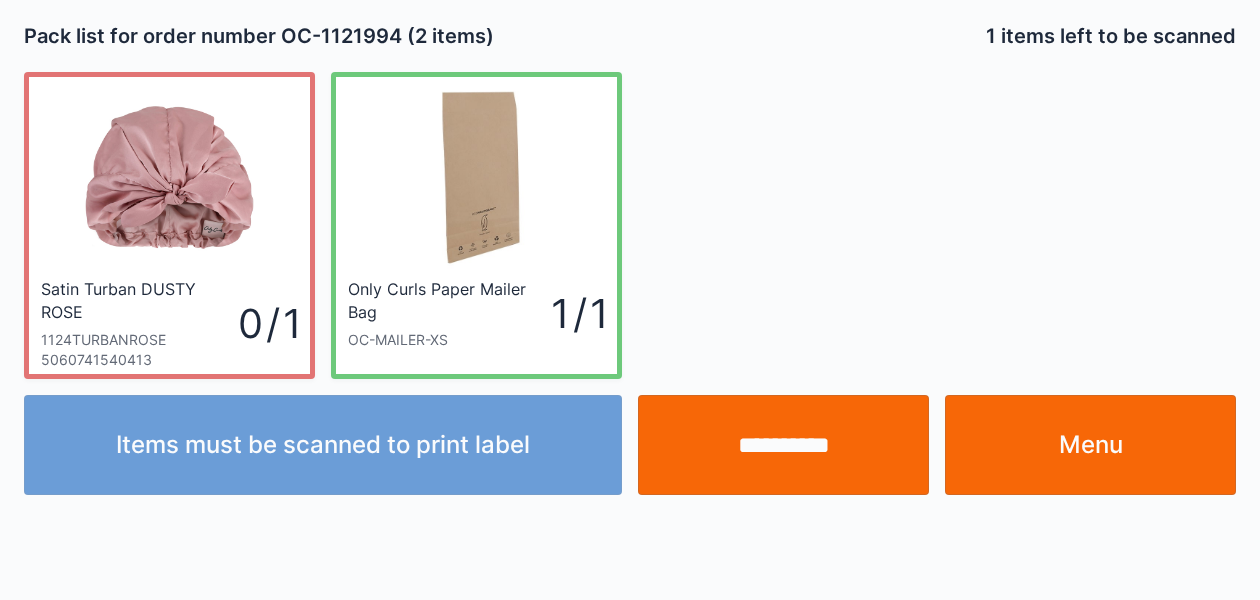 click on "Menu" at bounding box center [1090, 445] 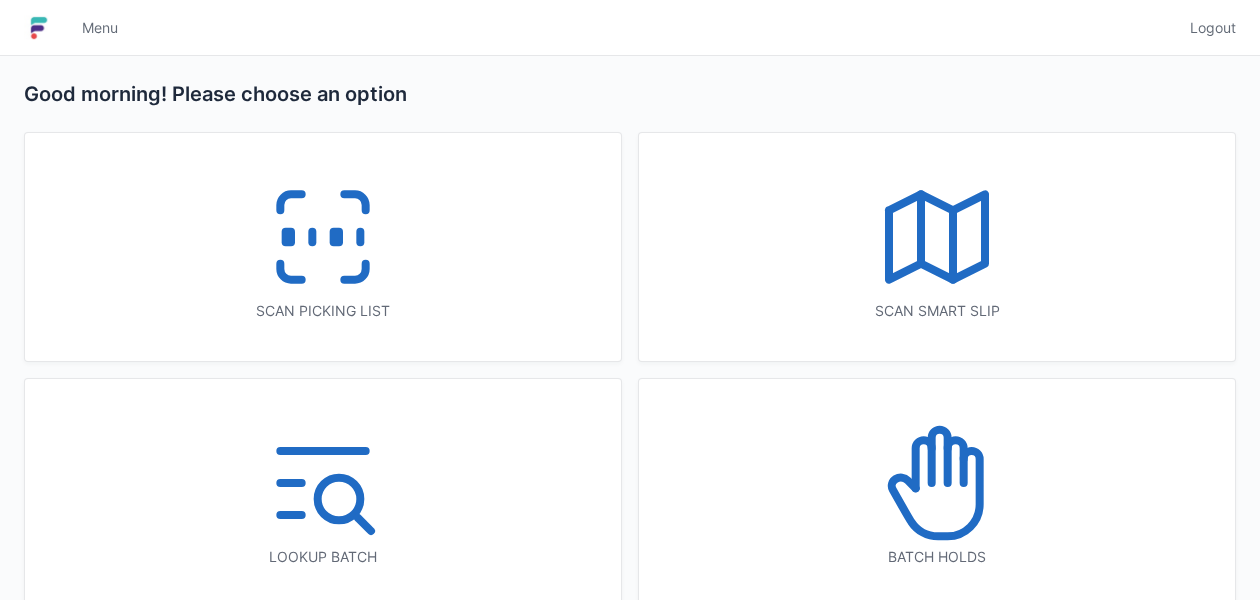 scroll, scrollTop: 0, scrollLeft: 0, axis: both 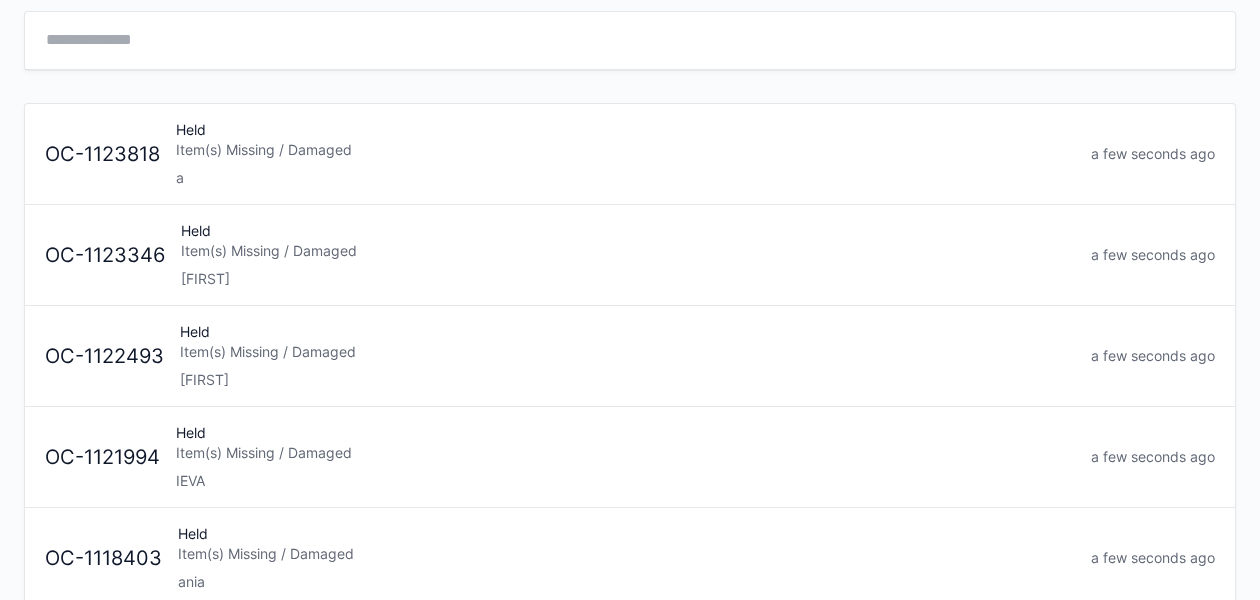 click on "alex" at bounding box center [627, 380] 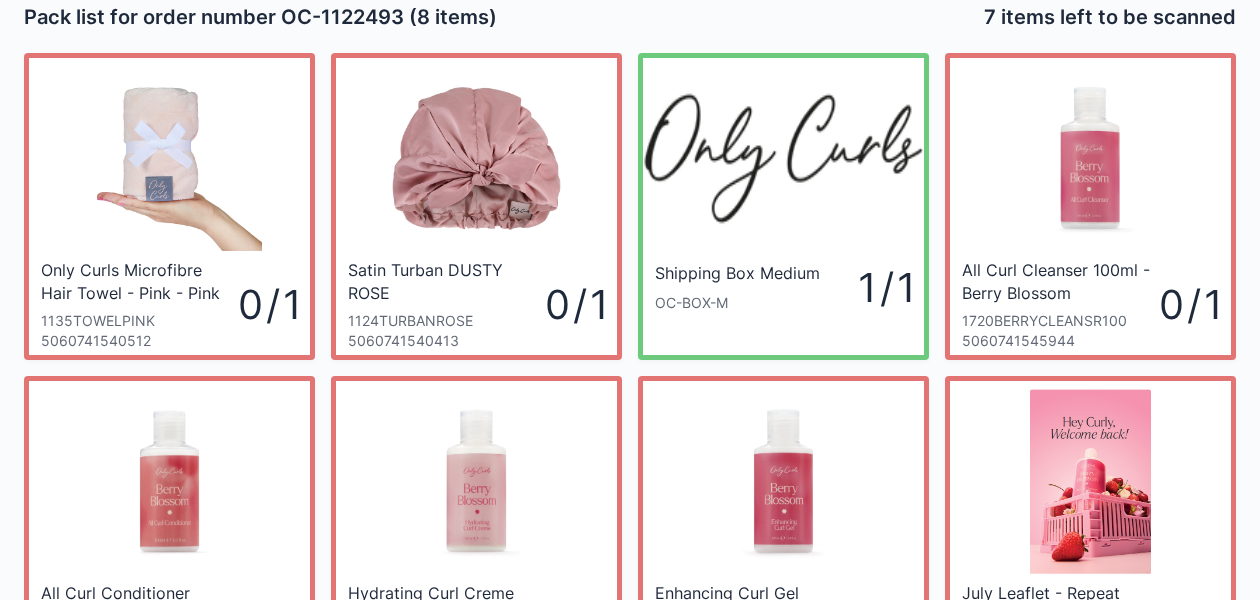 scroll, scrollTop: 0, scrollLeft: 0, axis: both 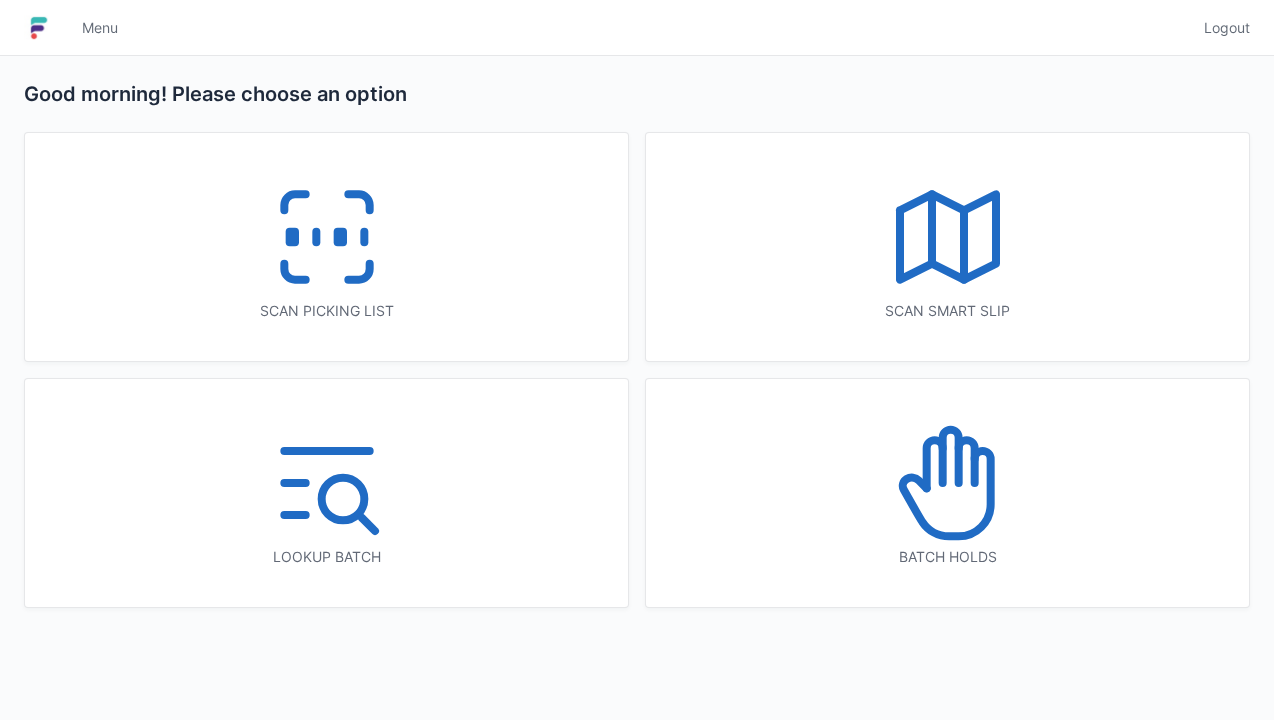 click 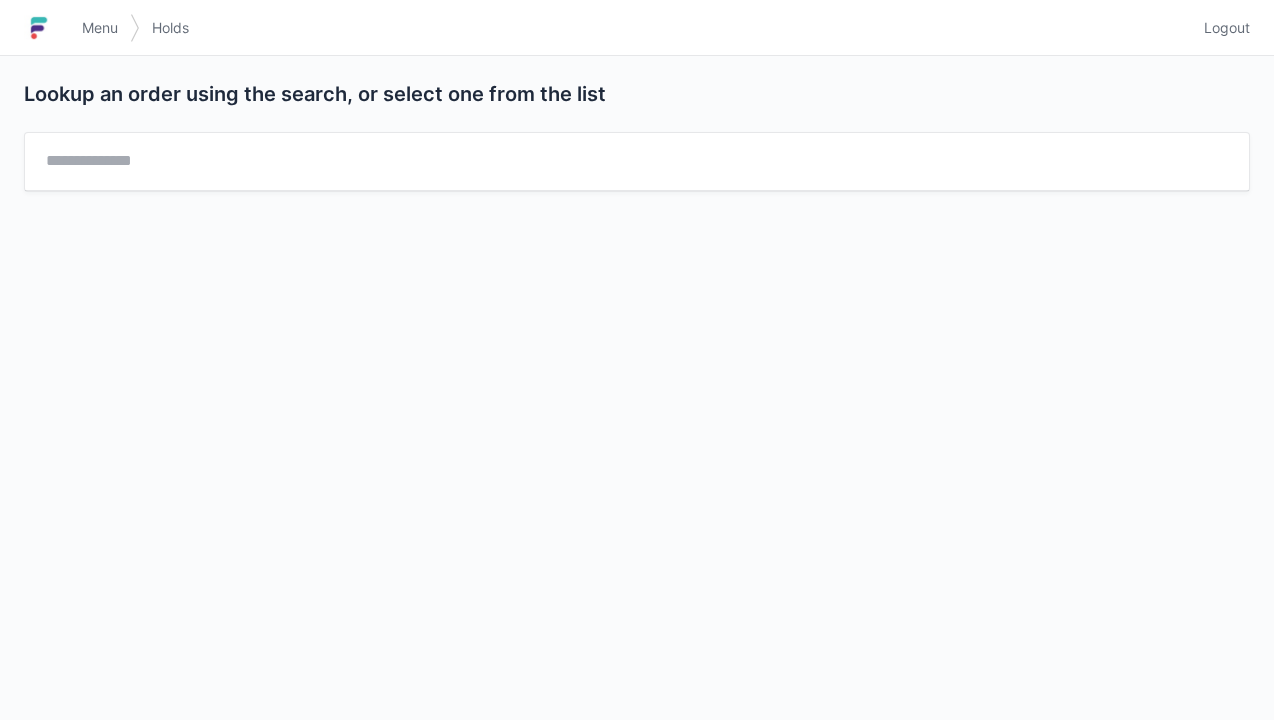 scroll, scrollTop: 0, scrollLeft: 0, axis: both 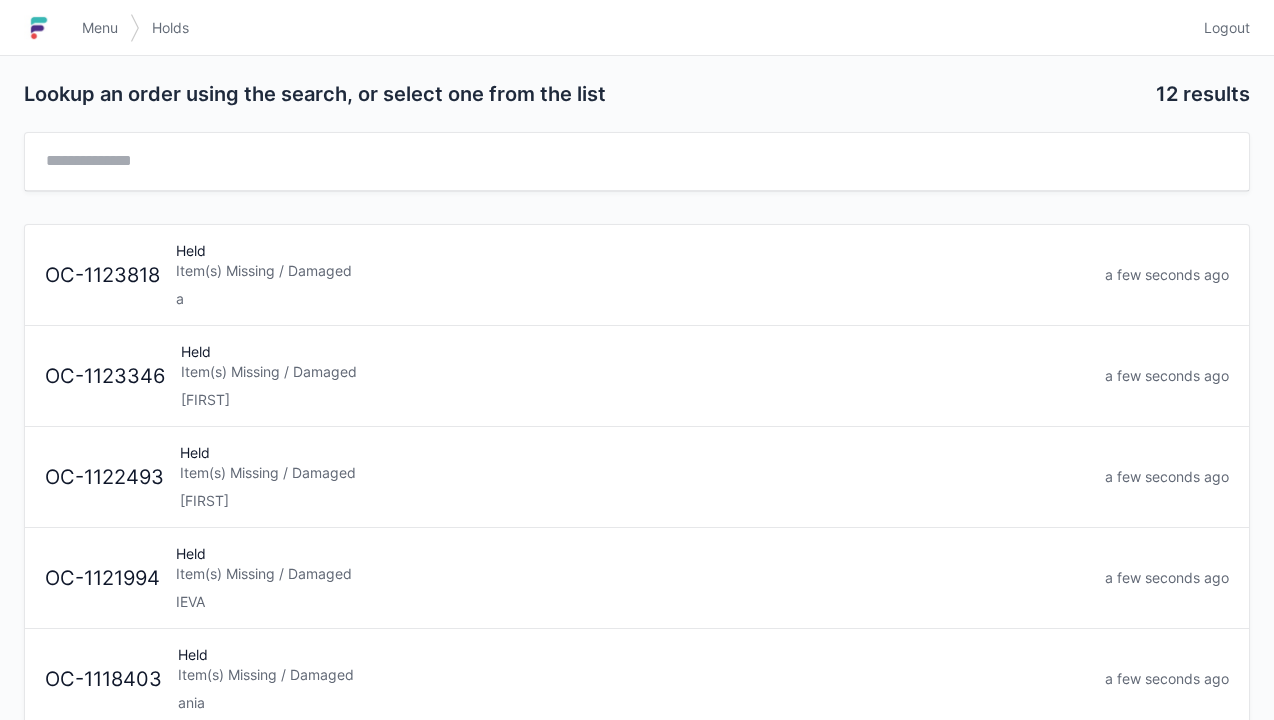 click on "alex" at bounding box center [635, 400] 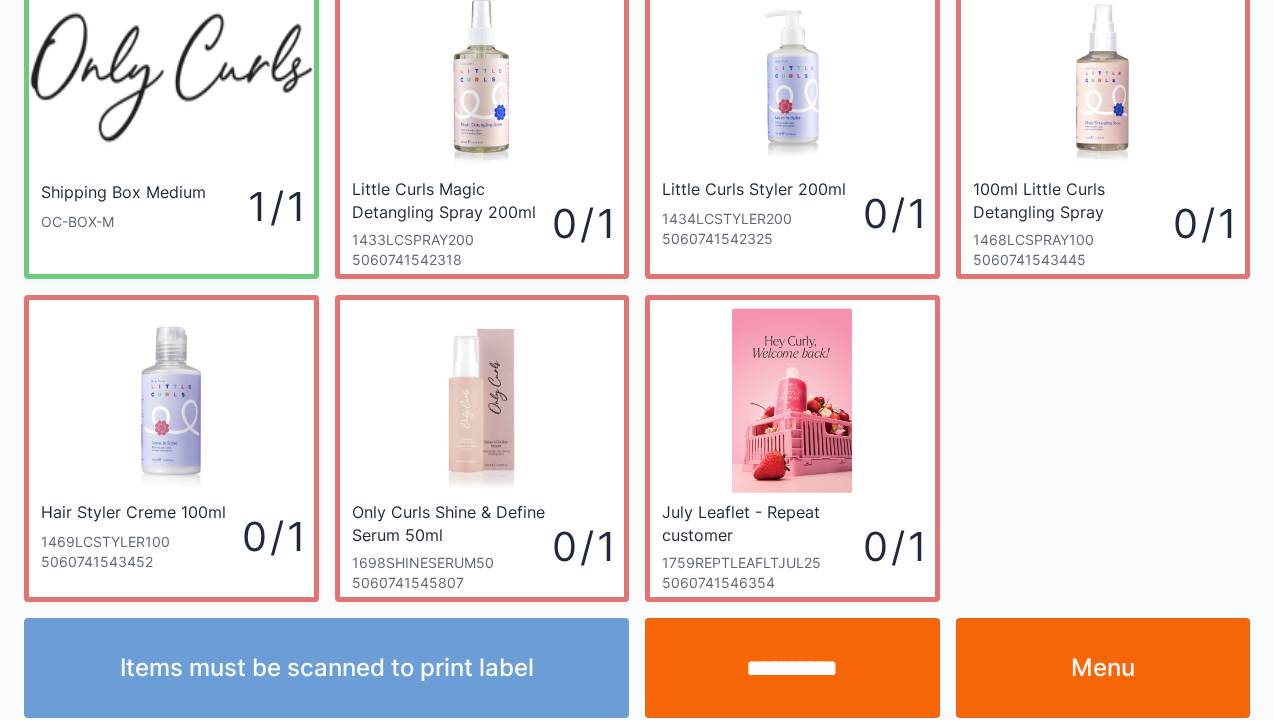 scroll, scrollTop: 116, scrollLeft: 0, axis: vertical 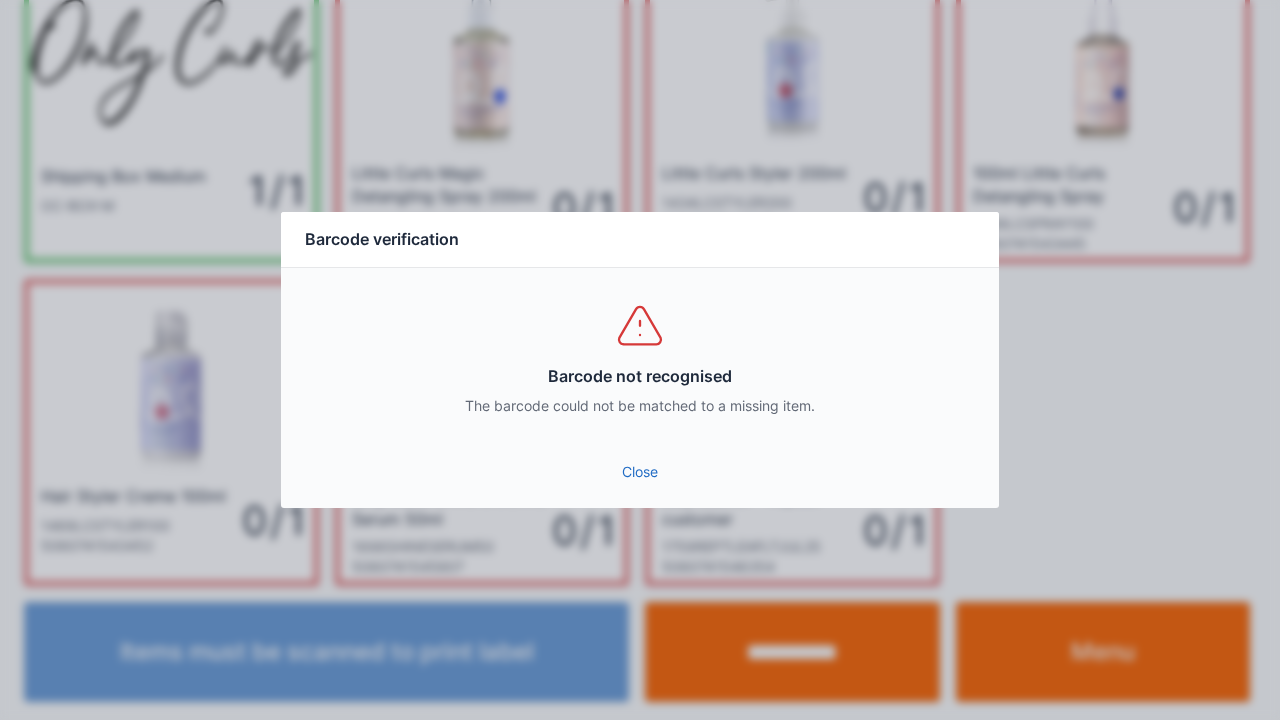 click on "Close" at bounding box center [640, 472] 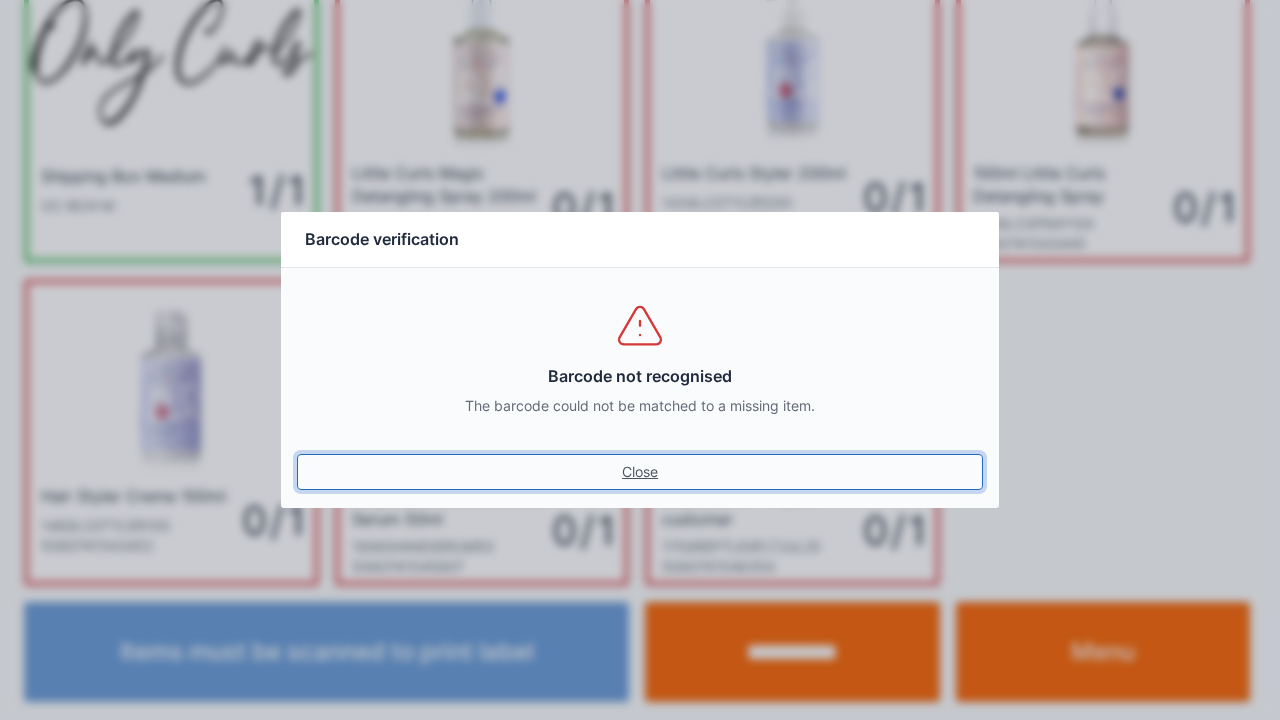 click on "Close" at bounding box center [640, 472] 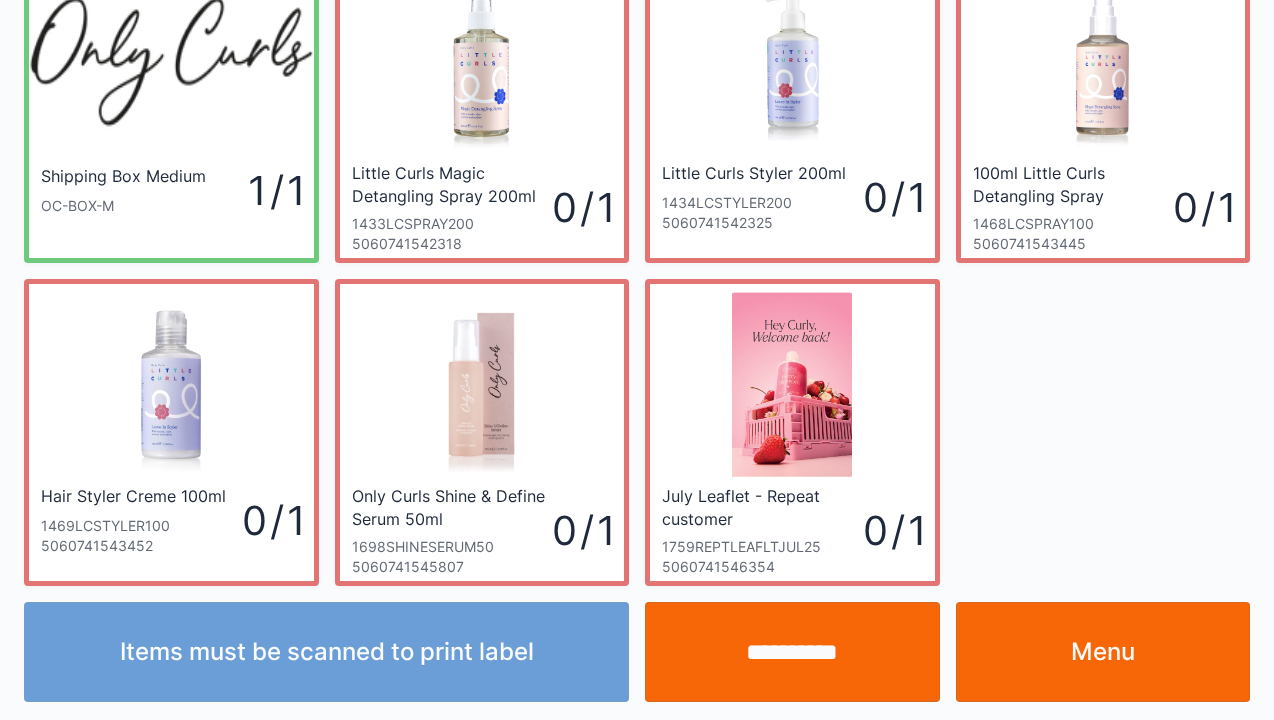 click on "Menu" at bounding box center [1103, 652] 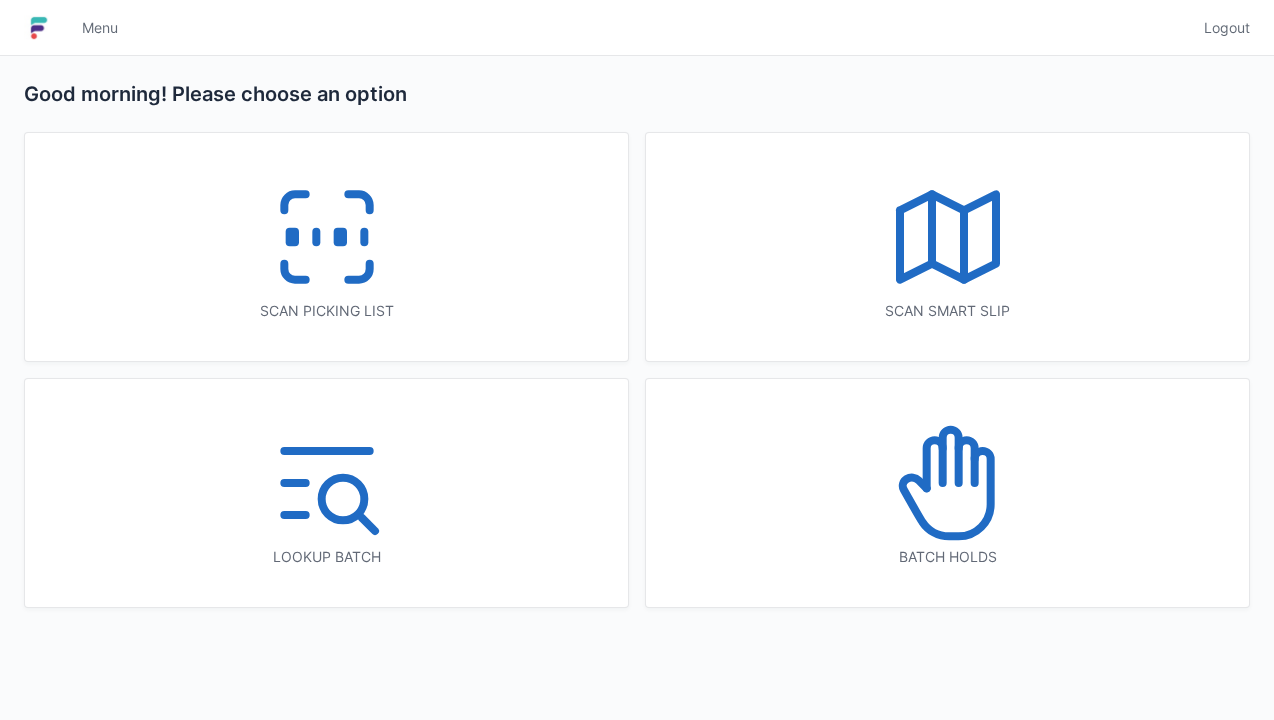 scroll, scrollTop: 0, scrollLeft: 0, axis: both 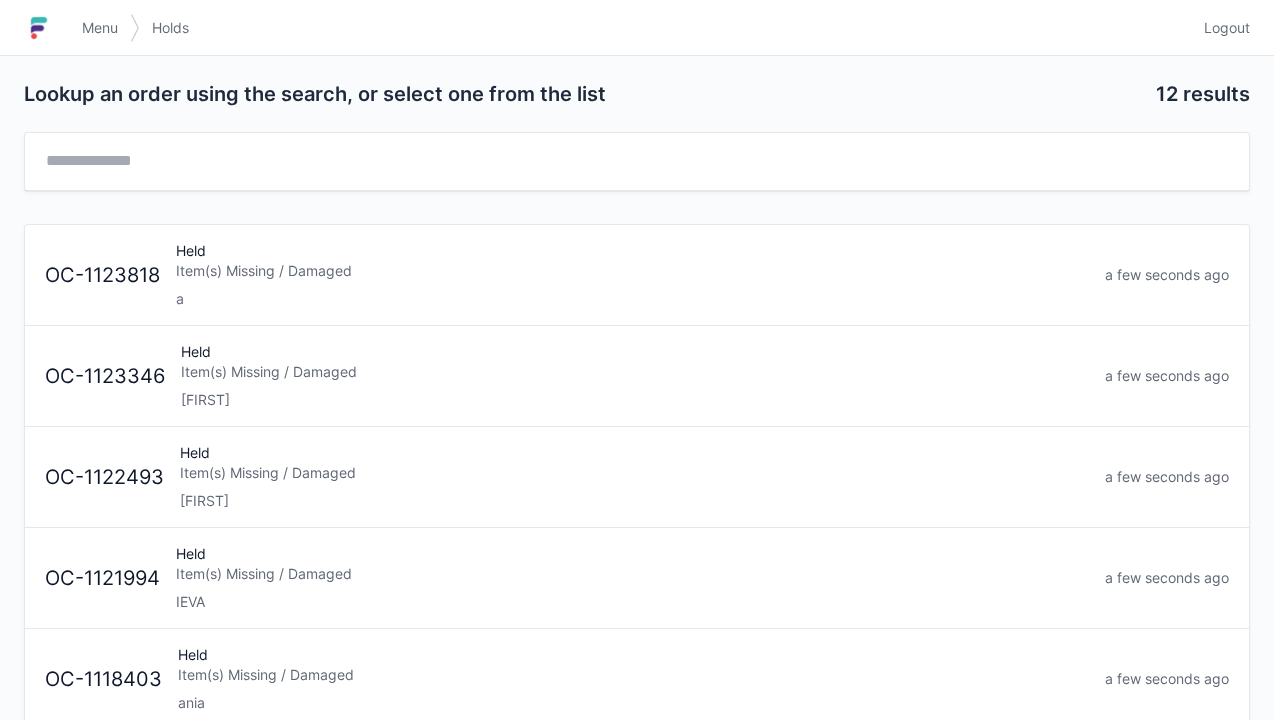 click on "Item(s) Missing / Damaged" at bounding box center (632, 271) 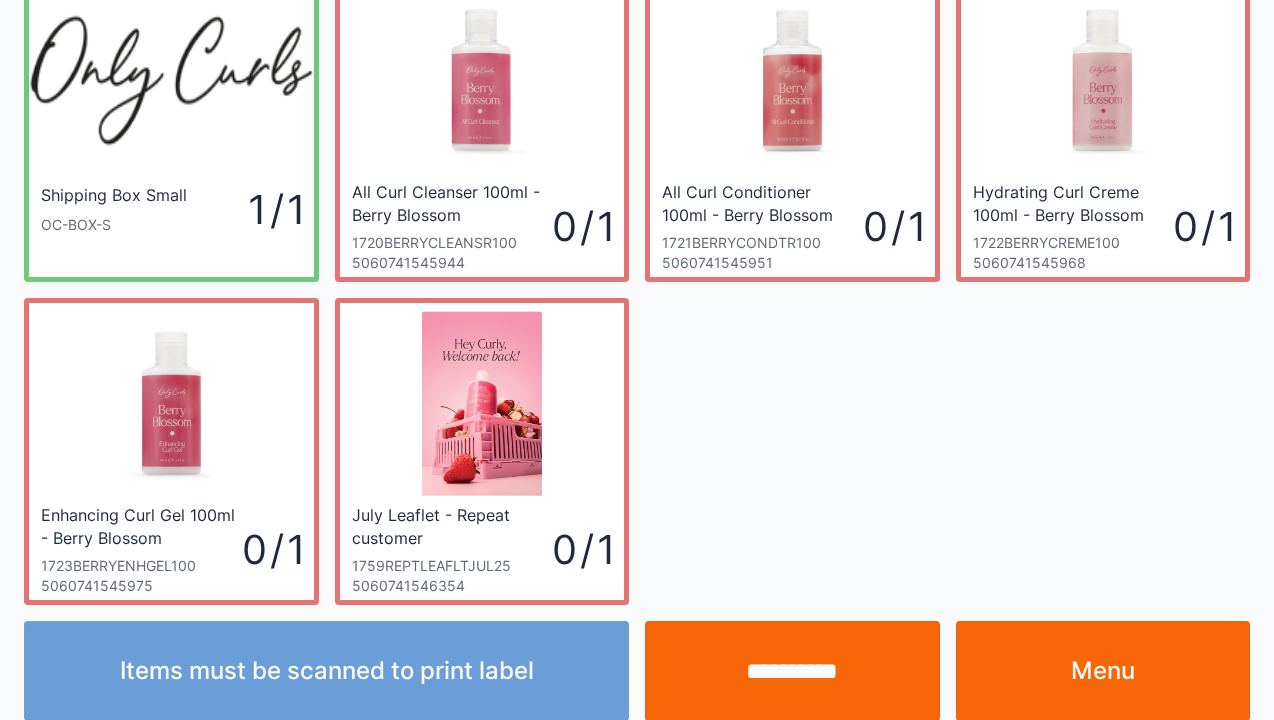 scroll, scrollTop: 116, scrollLeft: 0, axis: vertical 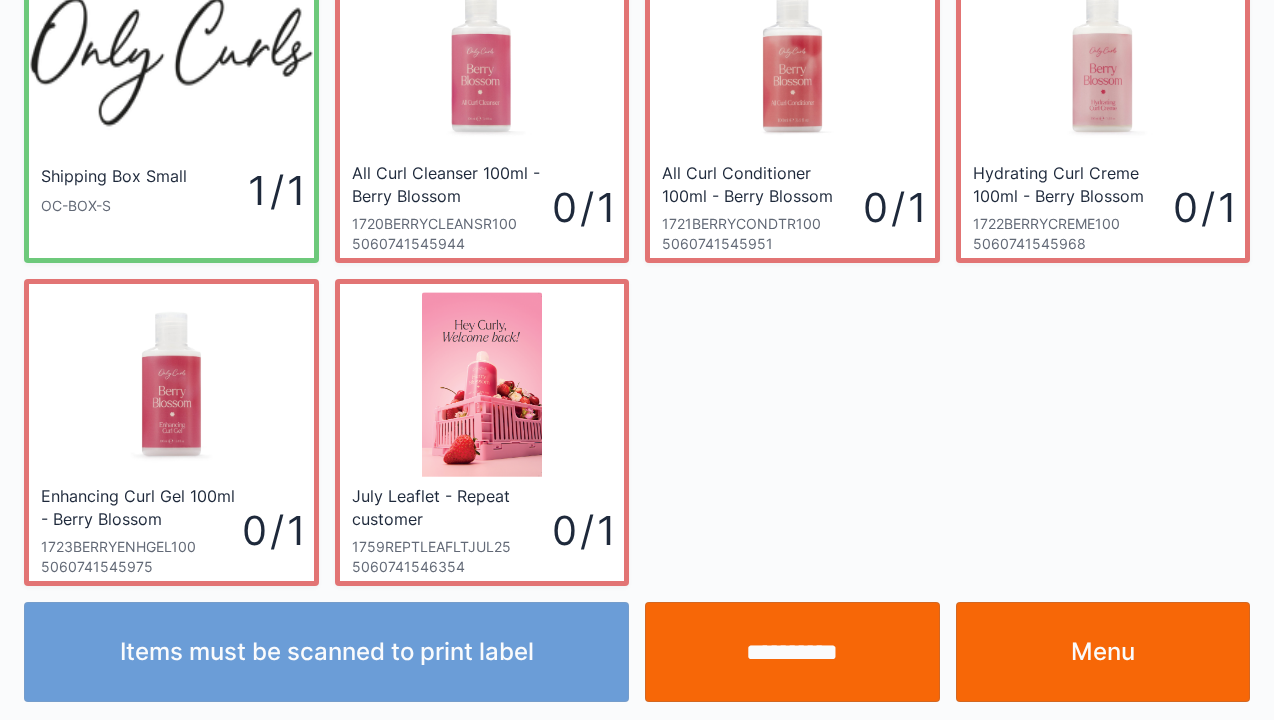 click on "Menu" at bounding box center (1103, 652) 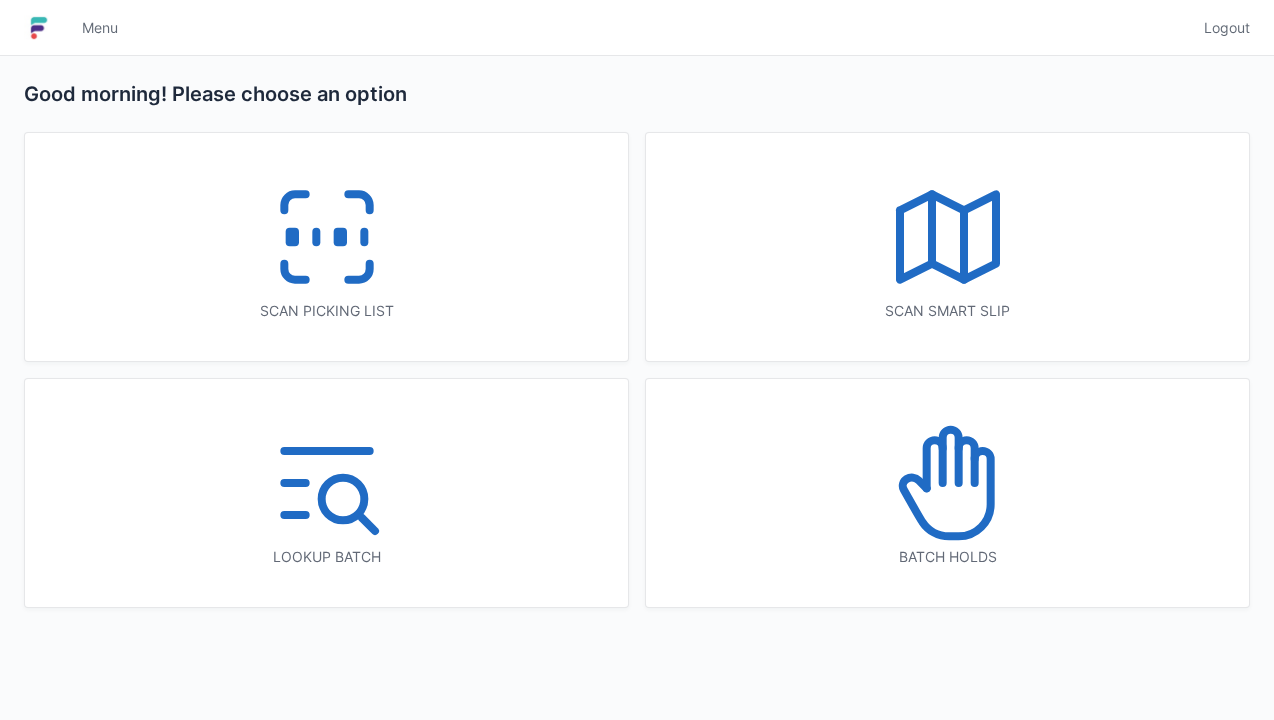 scroll, scrollTop: 0, scrollLeft: 0, axis: both 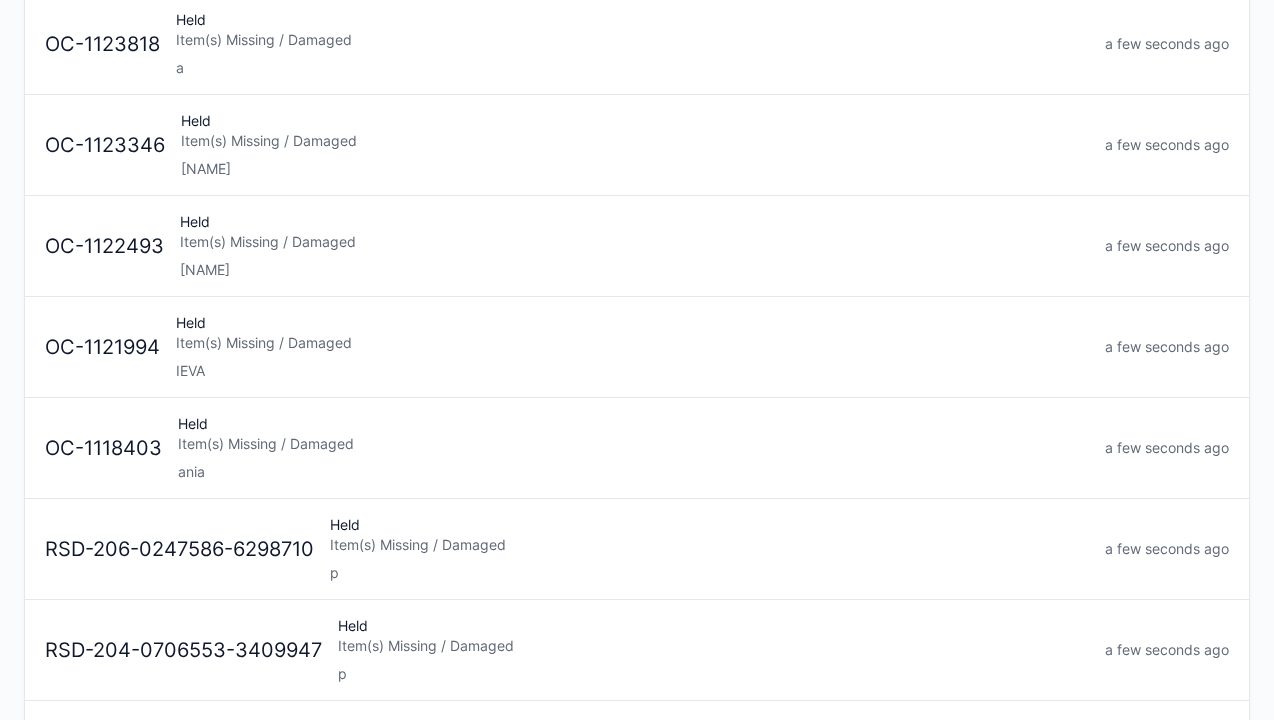 click on "ania" at bounding box center [633, 472] 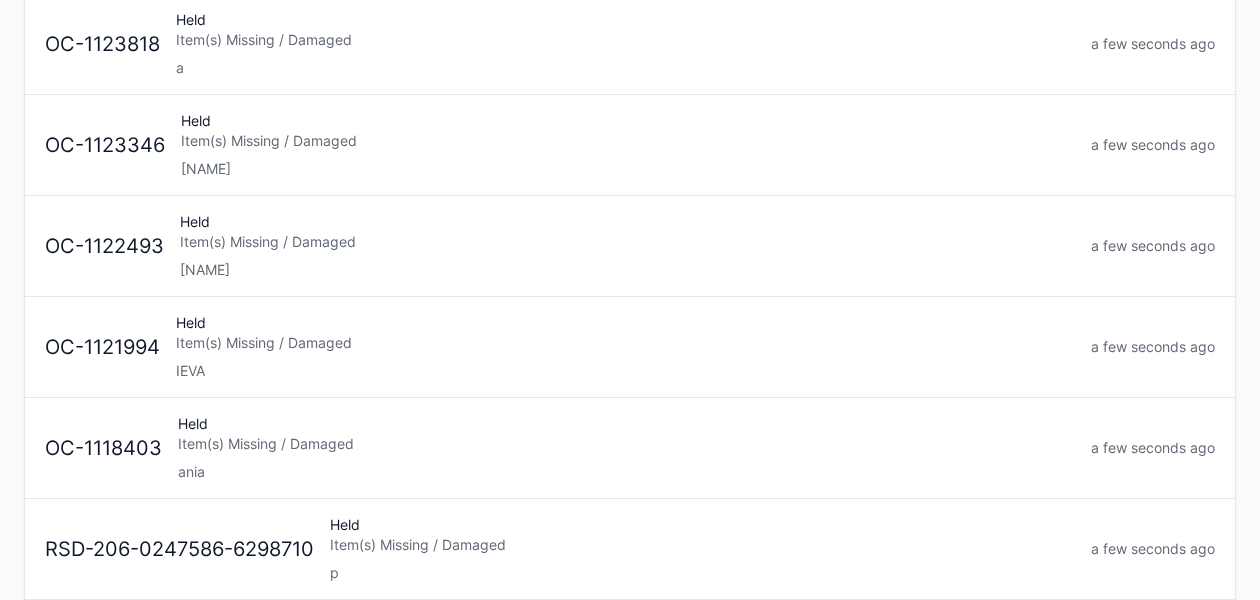 click on "Item(s) Missing / Damaged" at bounding box center (625, 343) 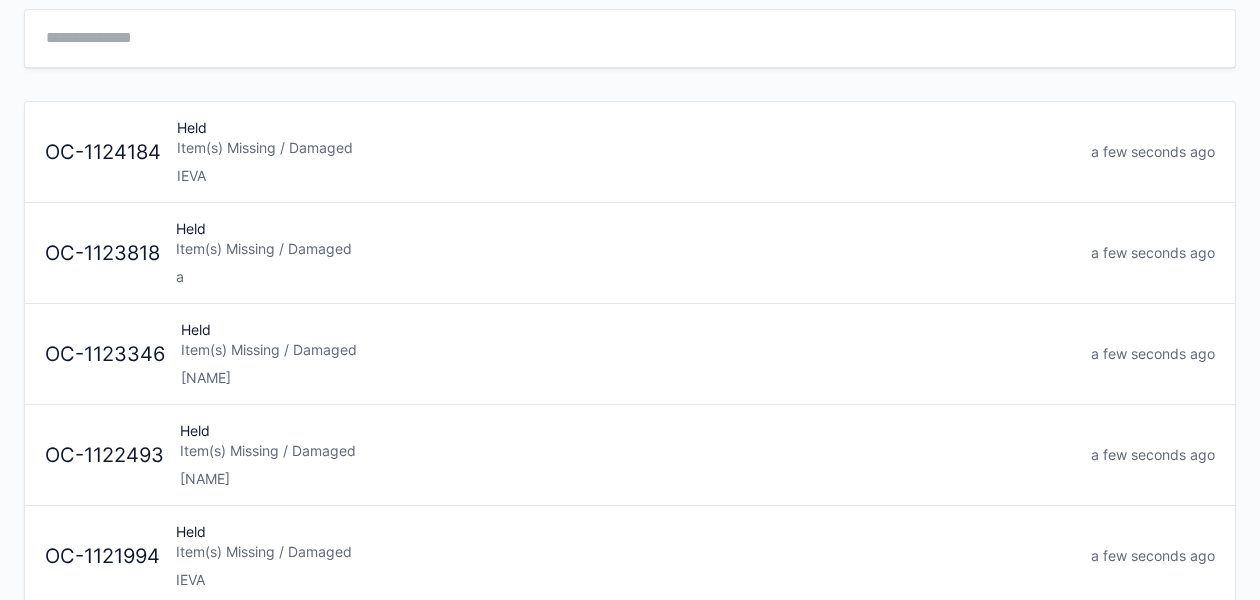 scroll, scrollTop: 120, scrollLeft: 0, axis: vertical 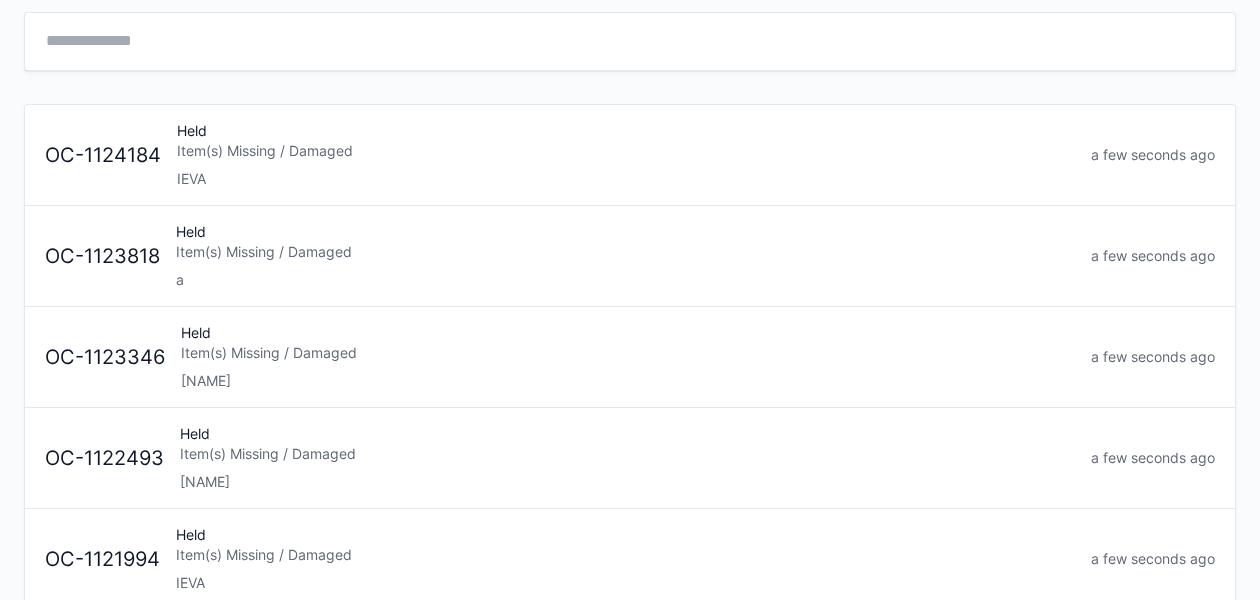 click on "Item(s) Missing / Damaged" at bounding box center (628, 353) 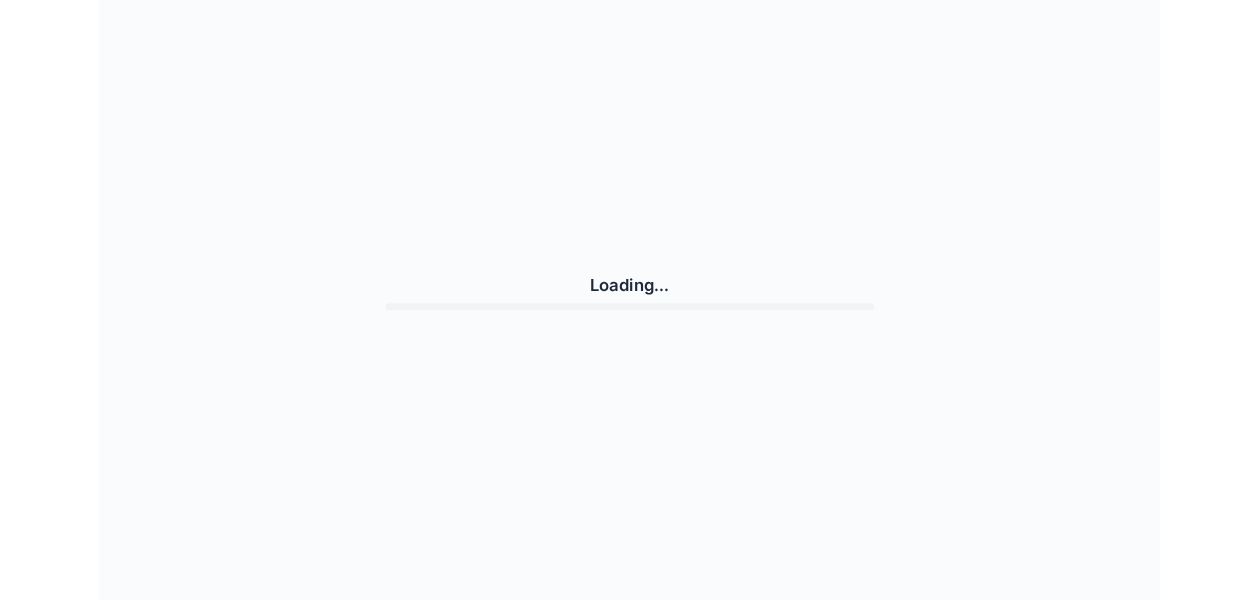 scroll, scrollTop: 0, scrollLeft: 0, axis: both 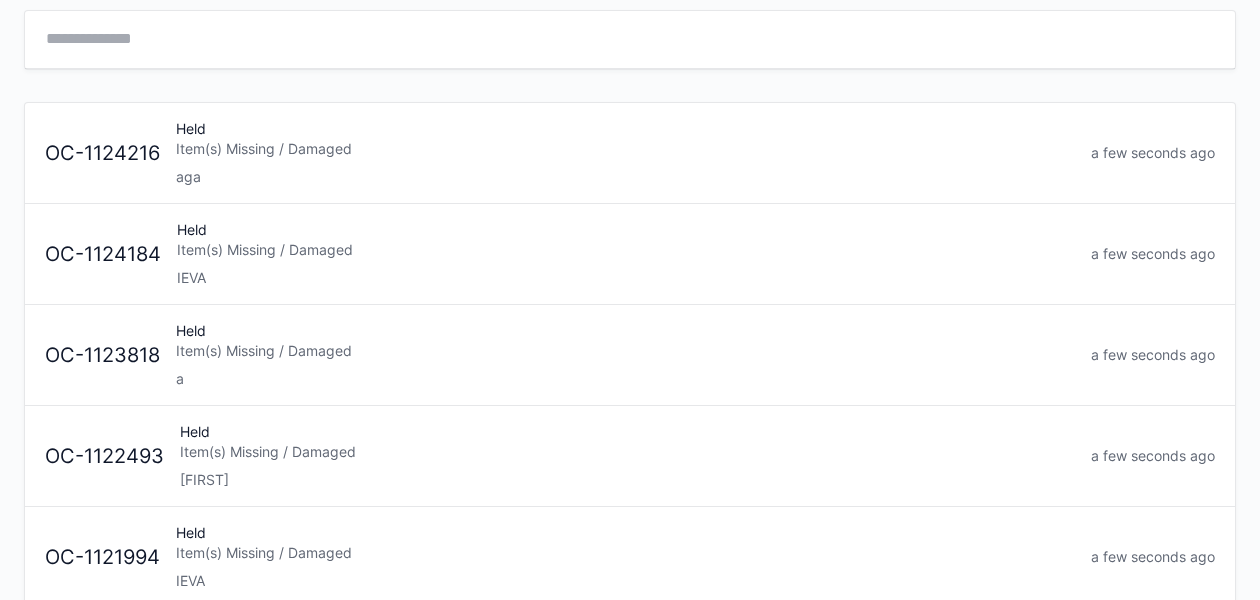 click on "Item(s) Missing / Damaged" at bounding box center [625, 351] 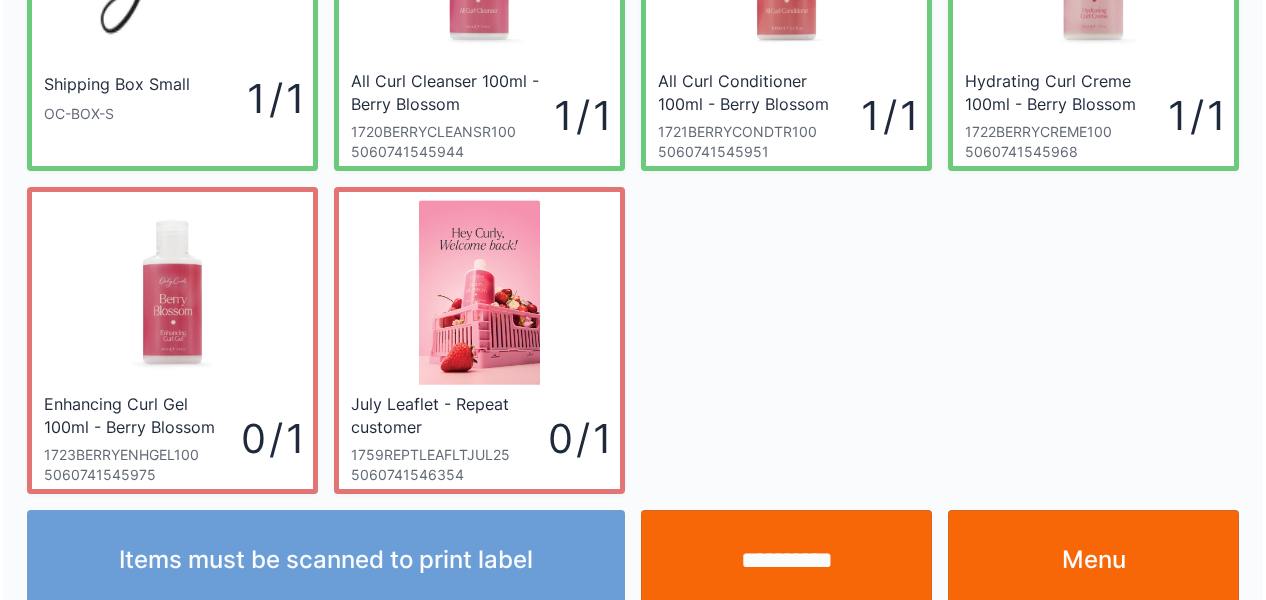scroll, scrollTop: 229, scrollLeft: 0, axis: vertical 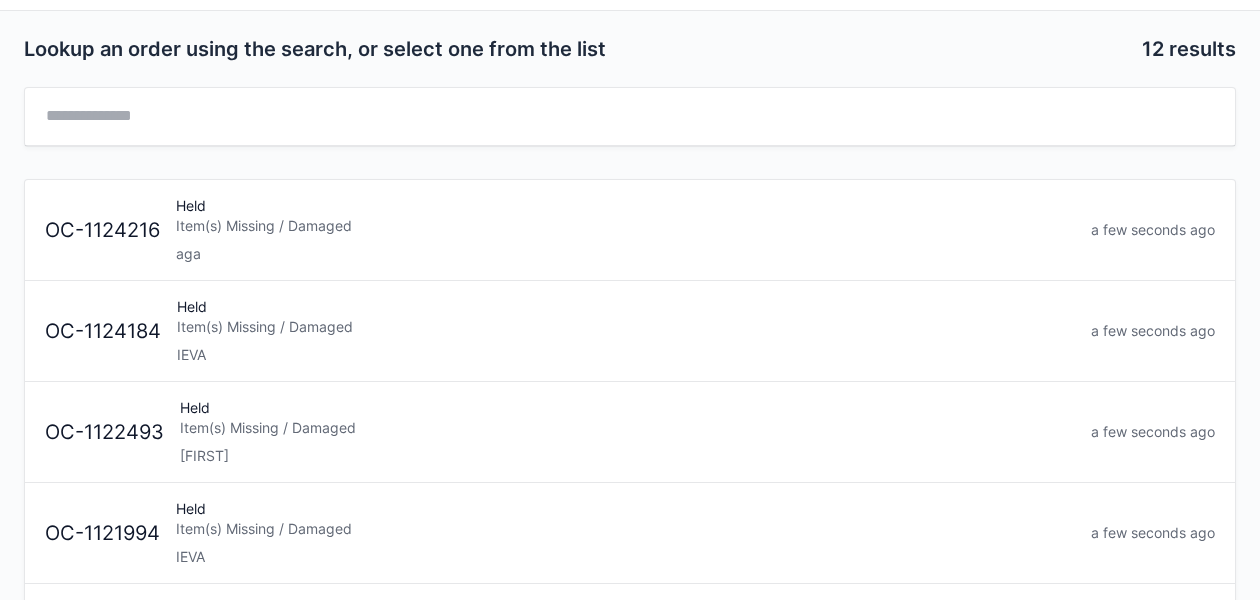 click on "IEVA" at bounding box center [626, 355] 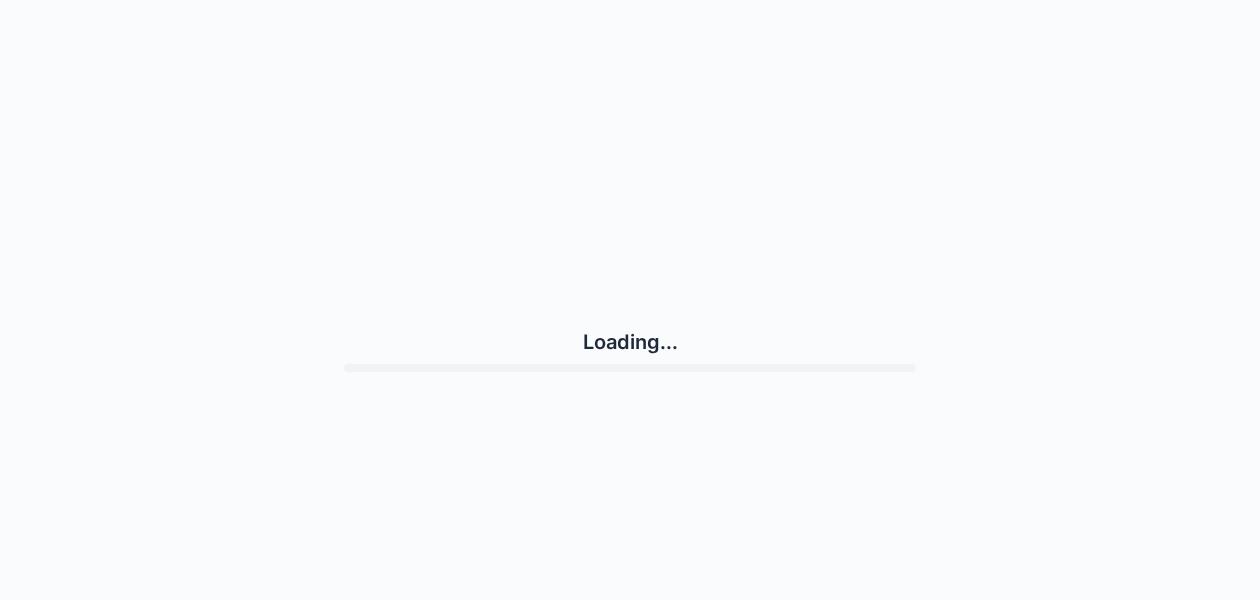 scroll, scrollTop: 0, scrollLeft: 0, axis: both 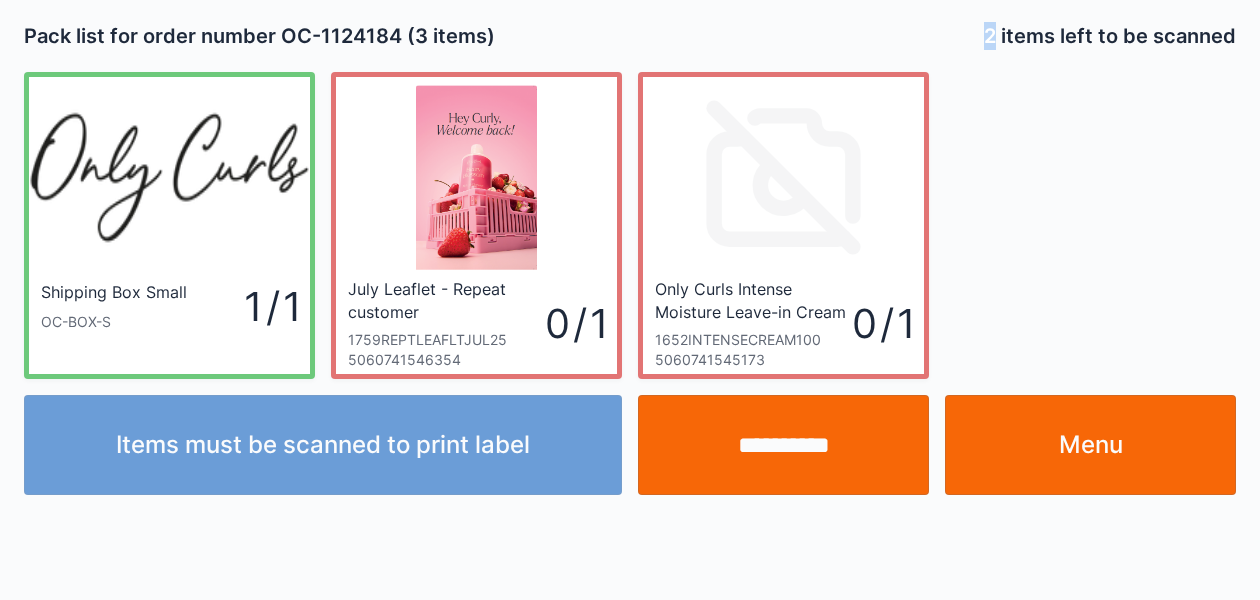 click on "Pack list for order number OC-1124184 (3 items)" at bounding box center [323, 36] 